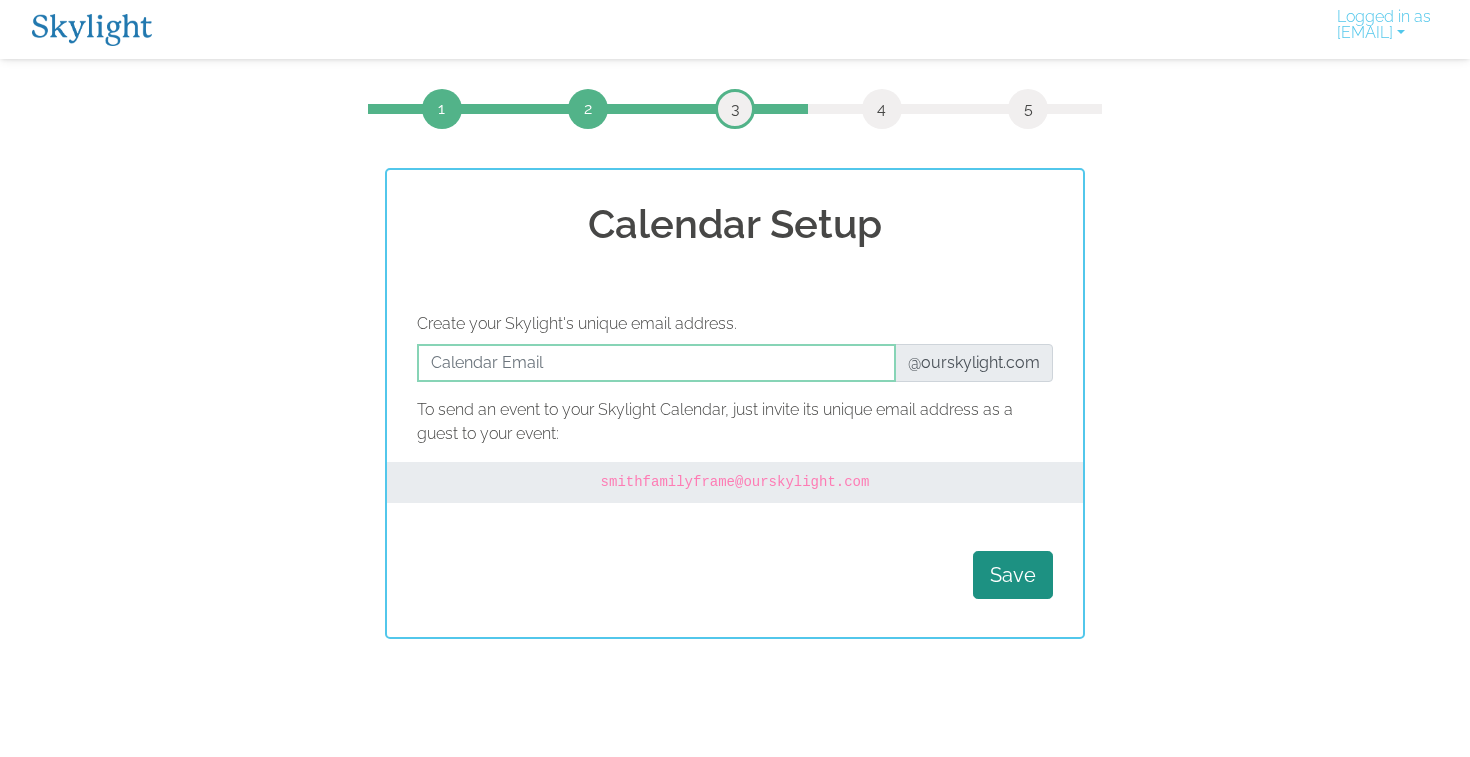 scroll, scrollTop: 0, scrollLeft: 0, axis: both 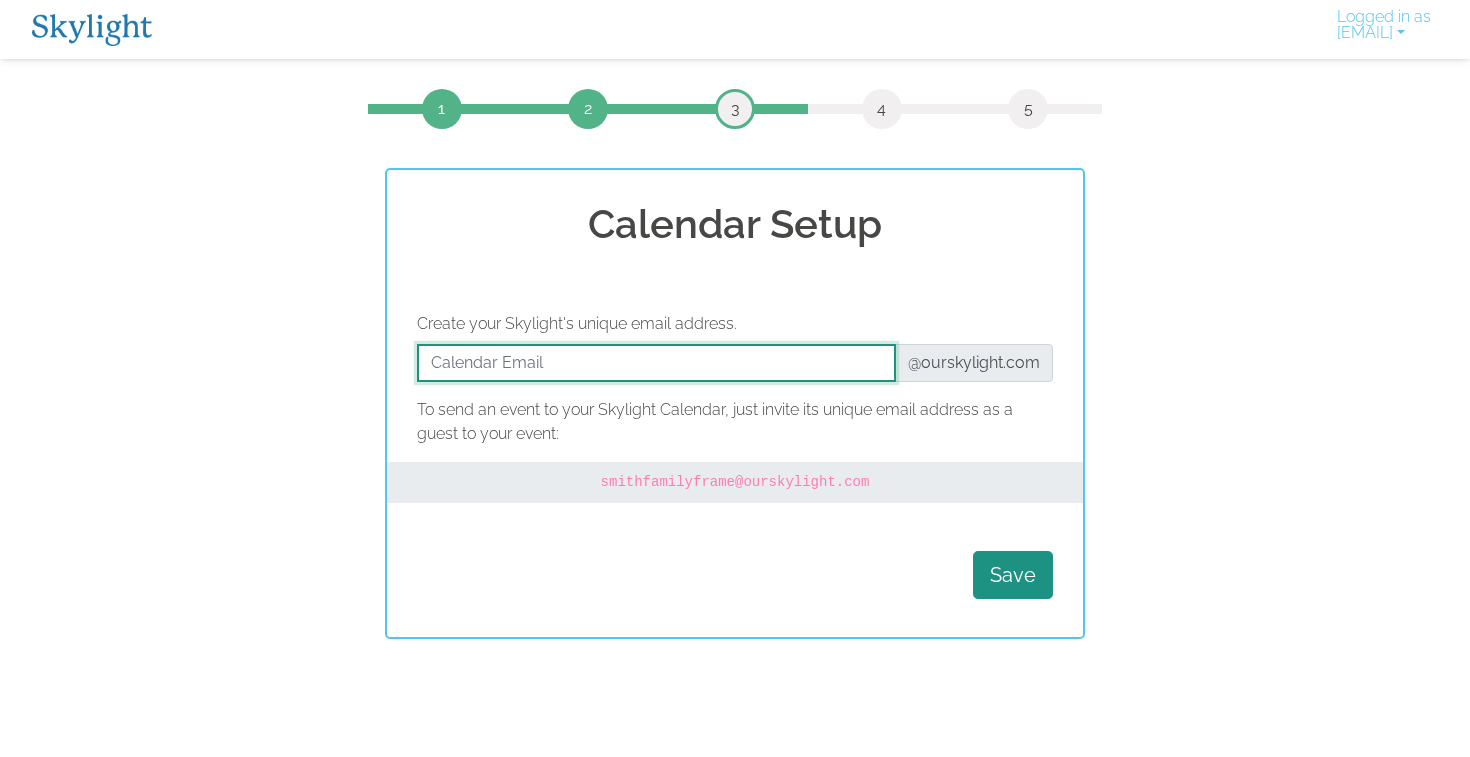 click at bounding box center (656, 363) 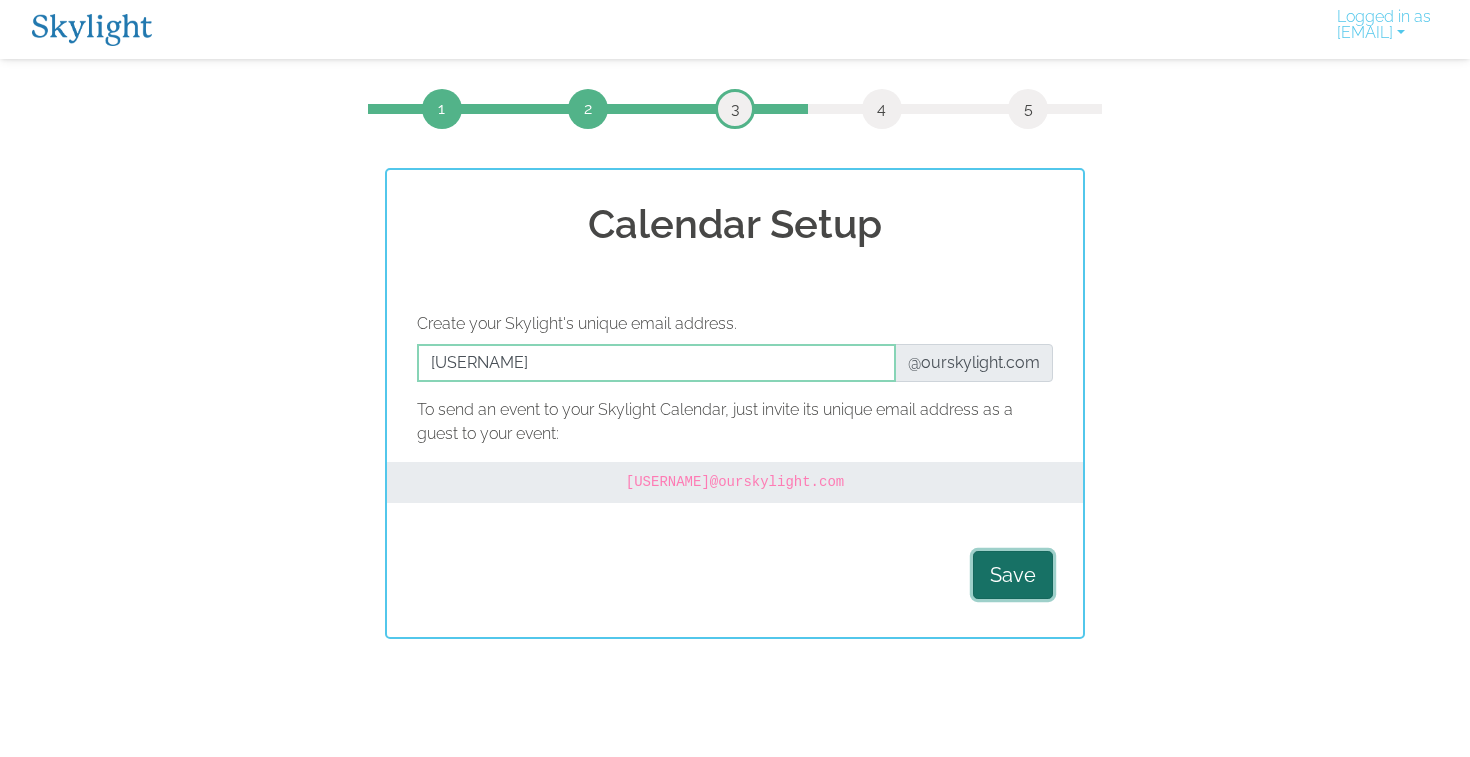 click on "Save" at bounding box center [1013, 575] 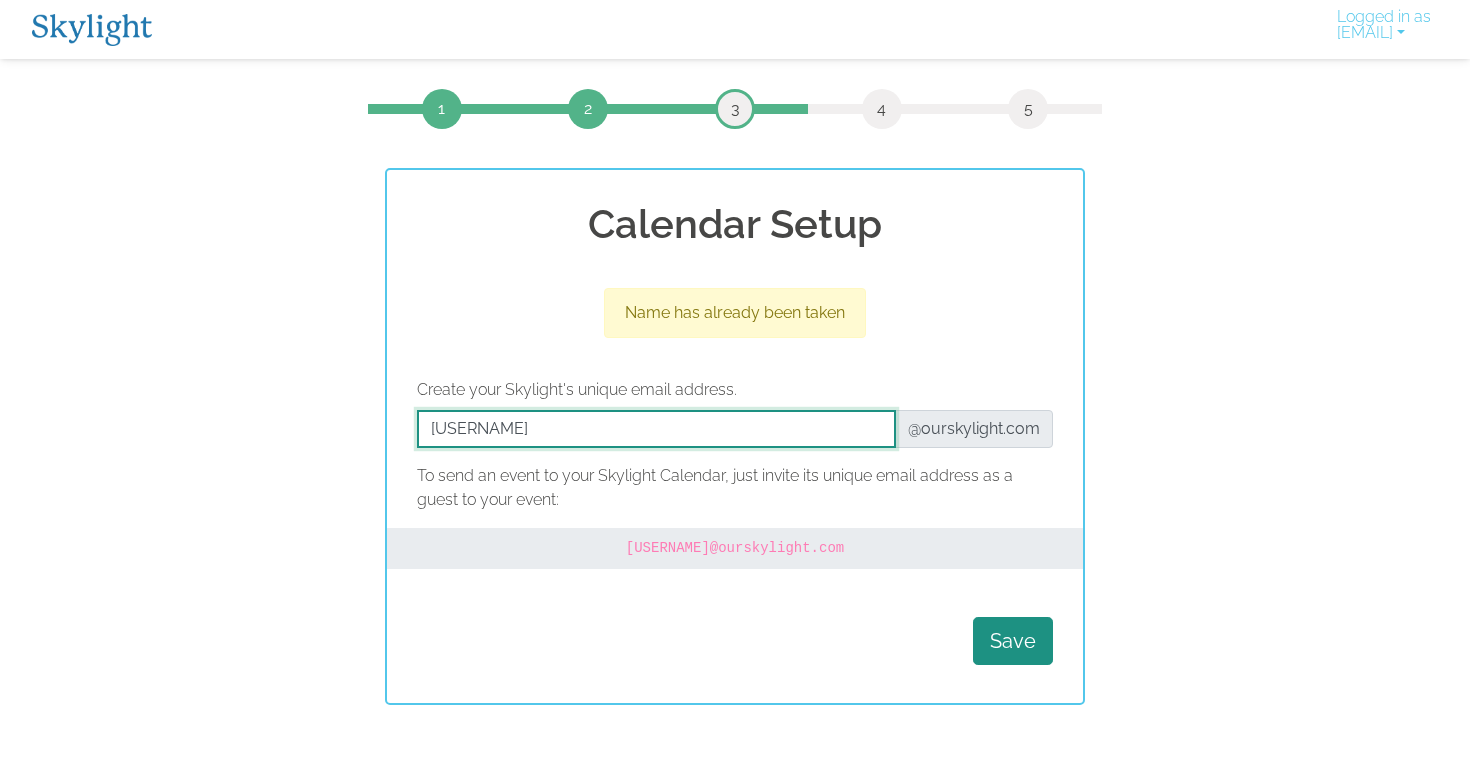 click at bounding box center [656, 429] 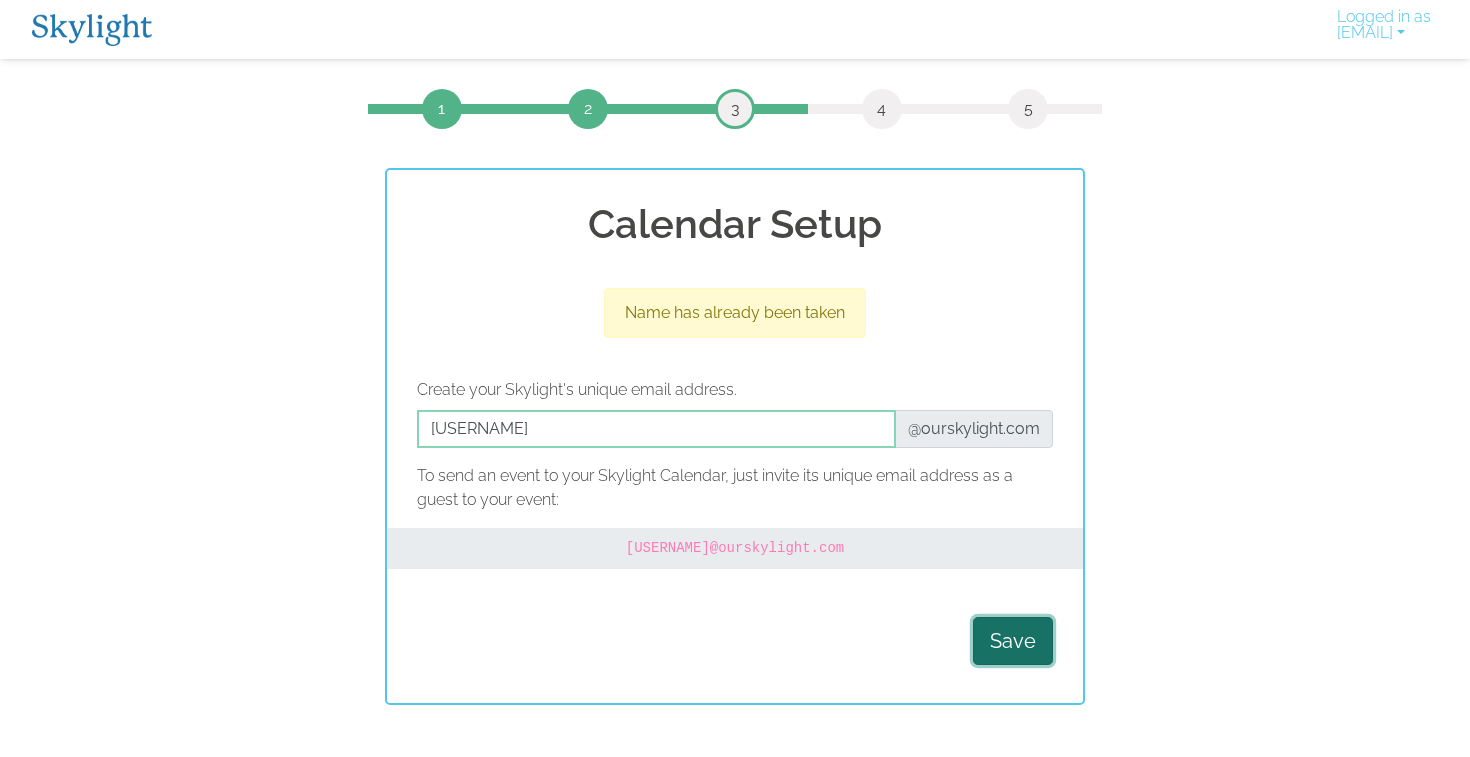 click on "Save" at bounding box center (1013, 641) 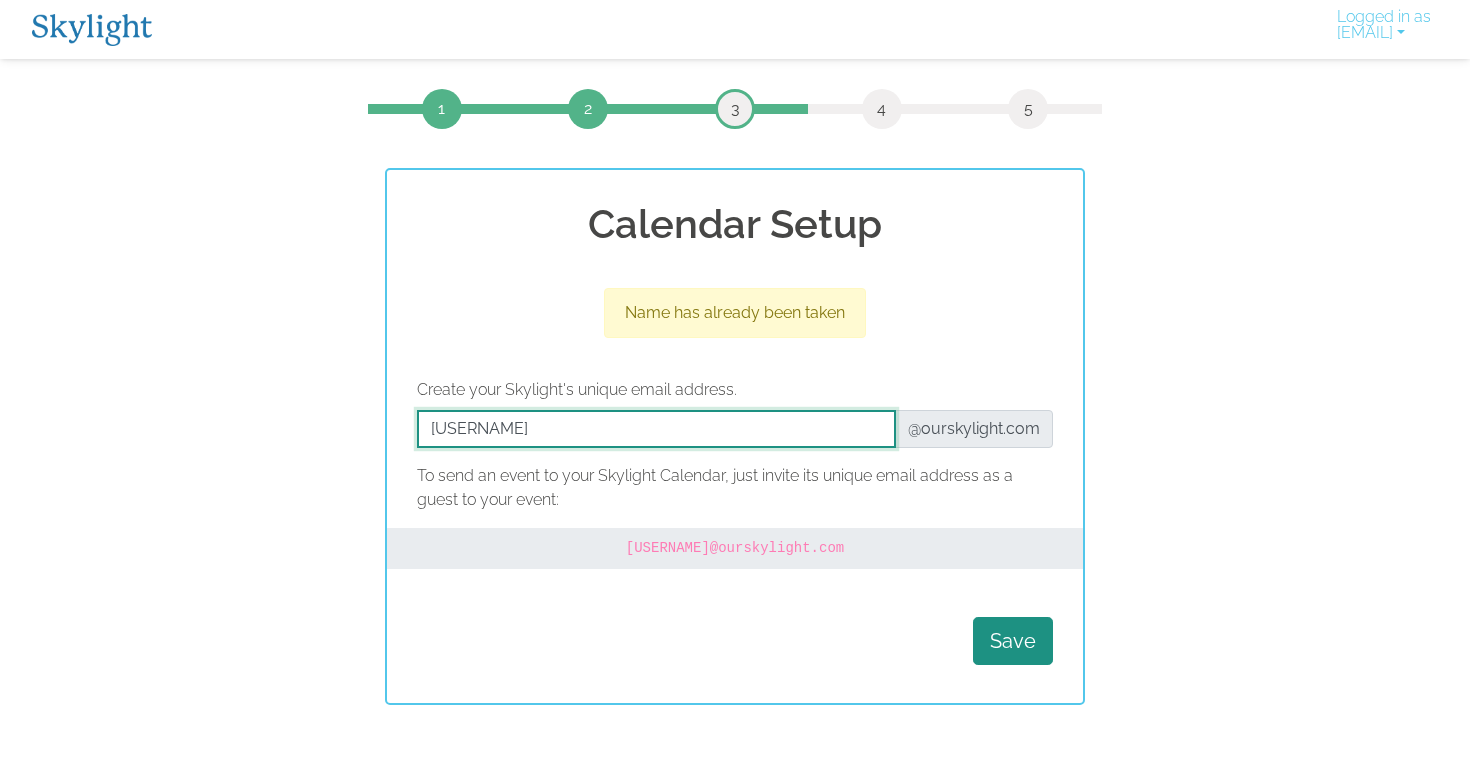 click at bounding box center [656, 429] 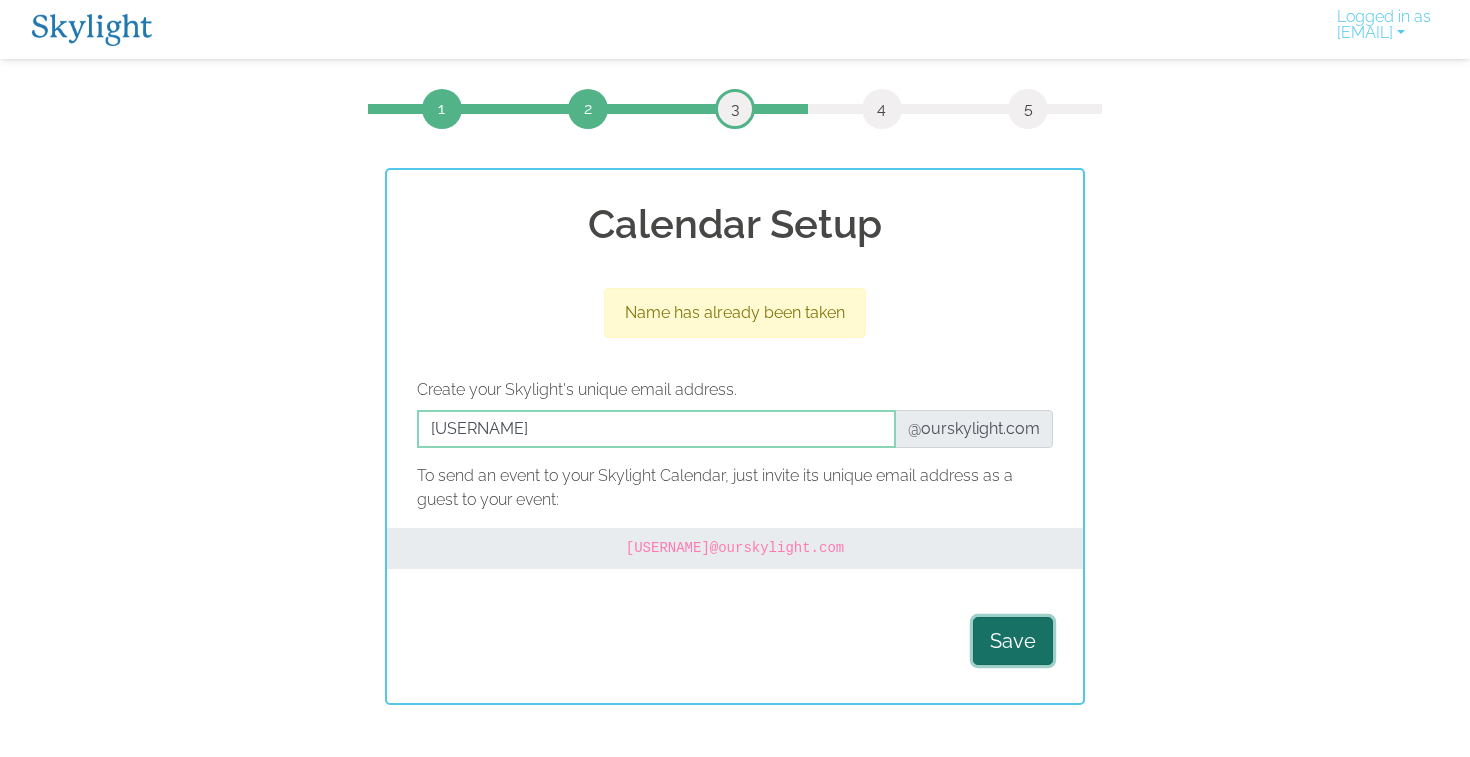 click on "Save" at bounding box center [1013, 641] 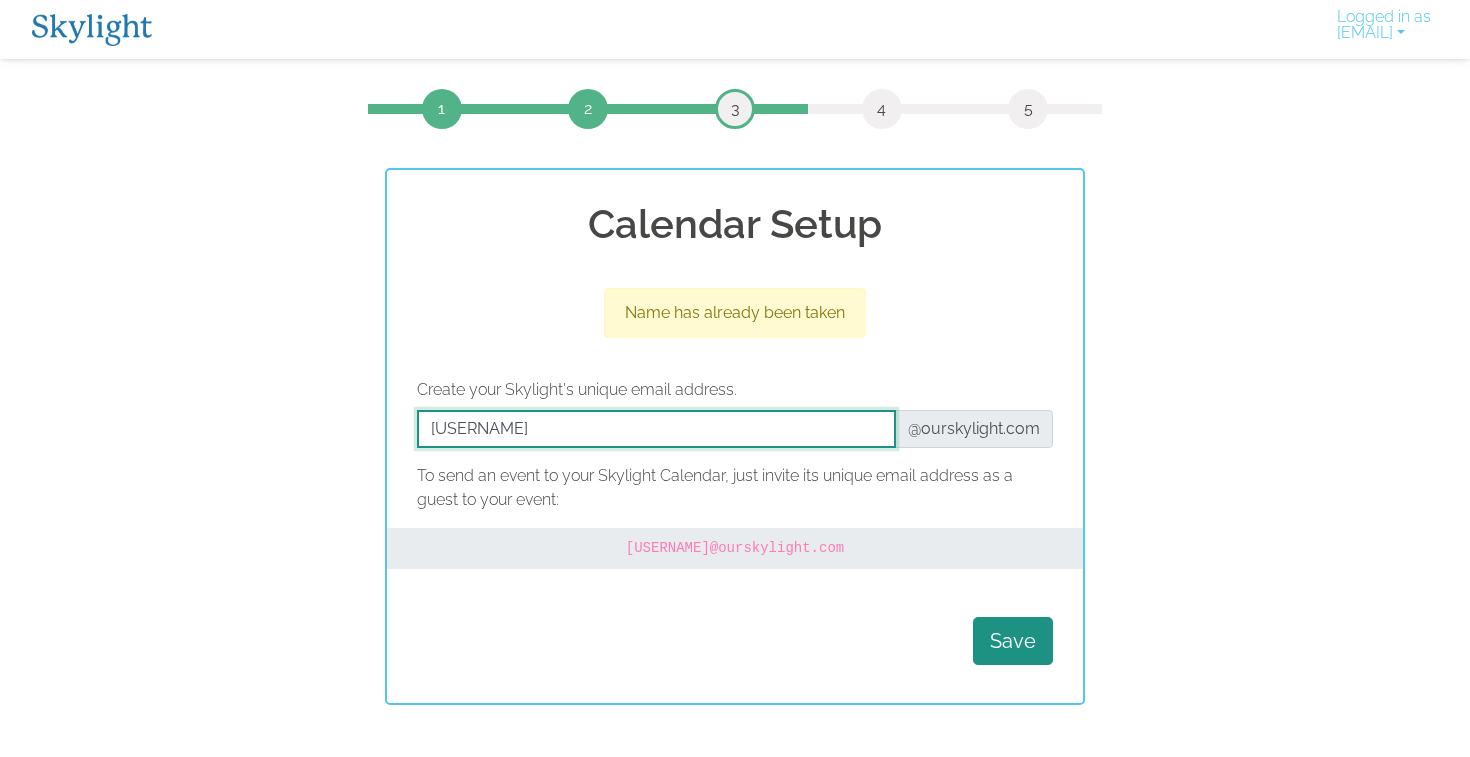 click at bounding box center (656, 429) 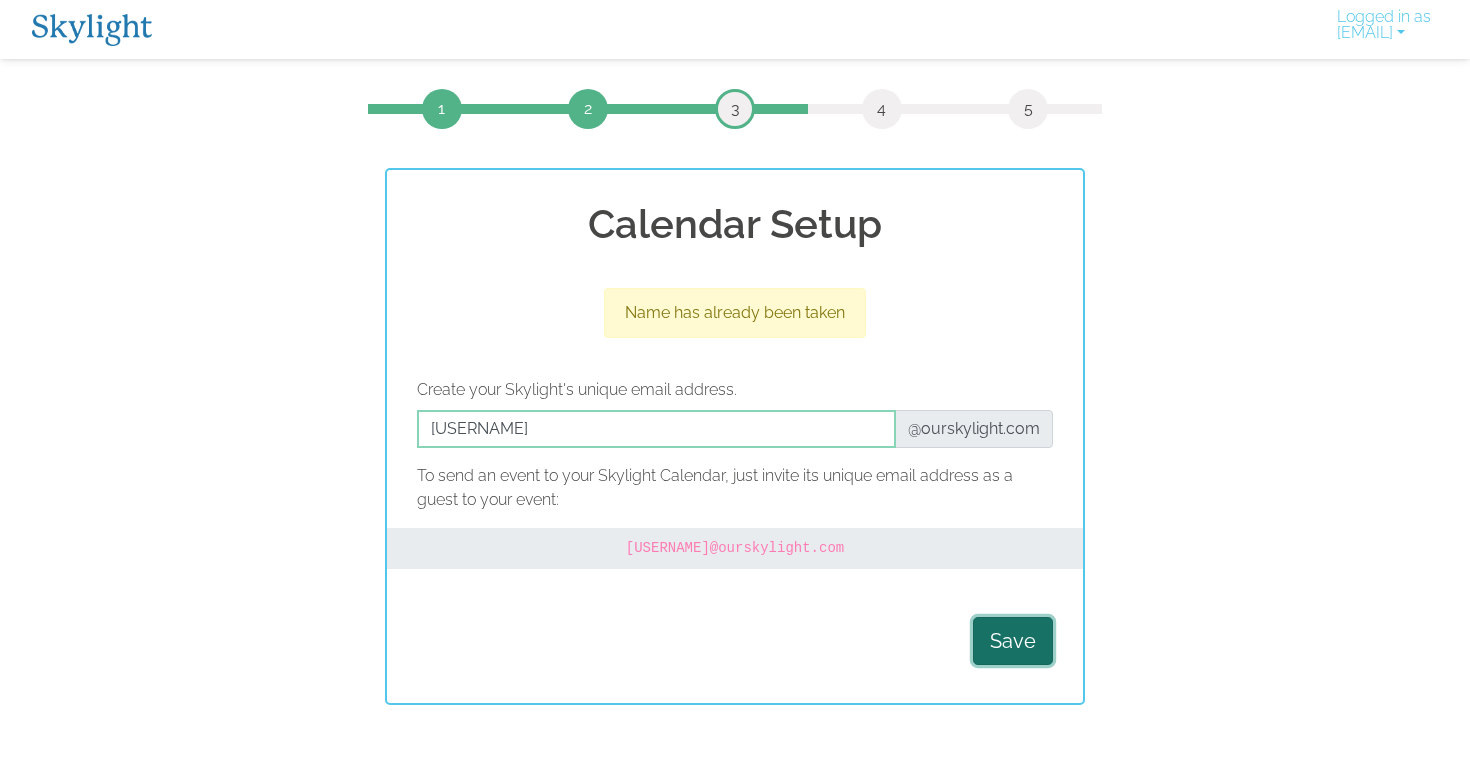 click on "Save" at bounding box center [1013, 641] 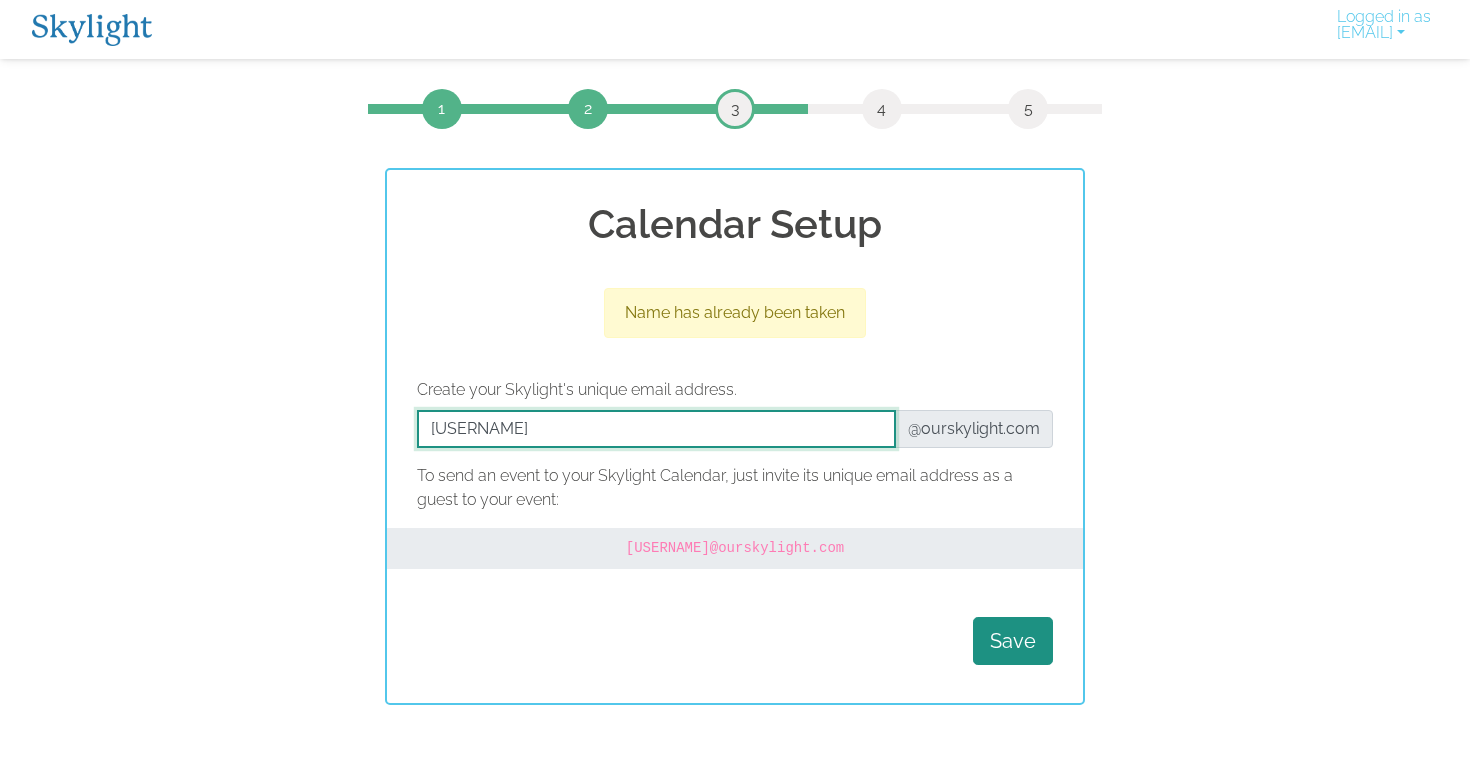 click at bounding box center [656, 429] 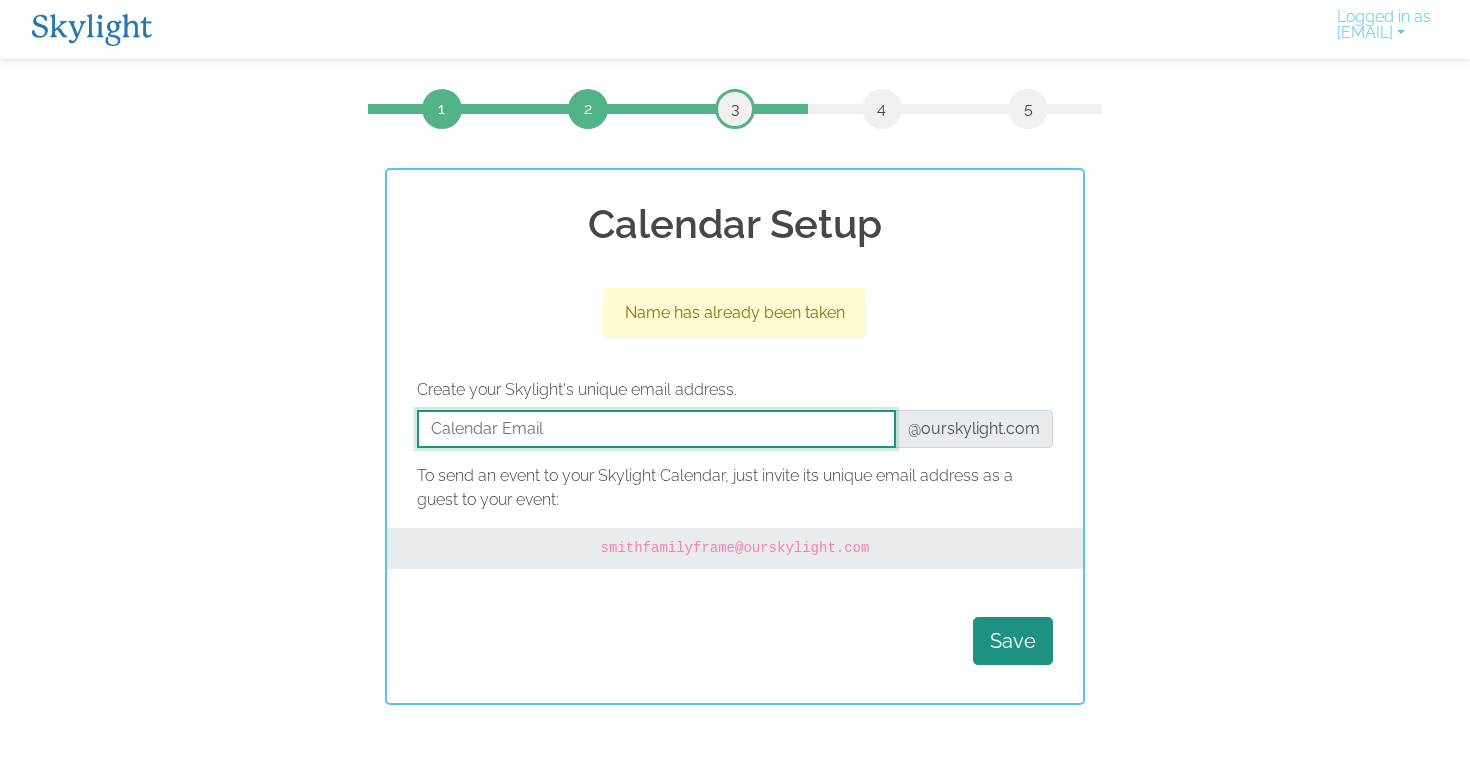 type on "w" 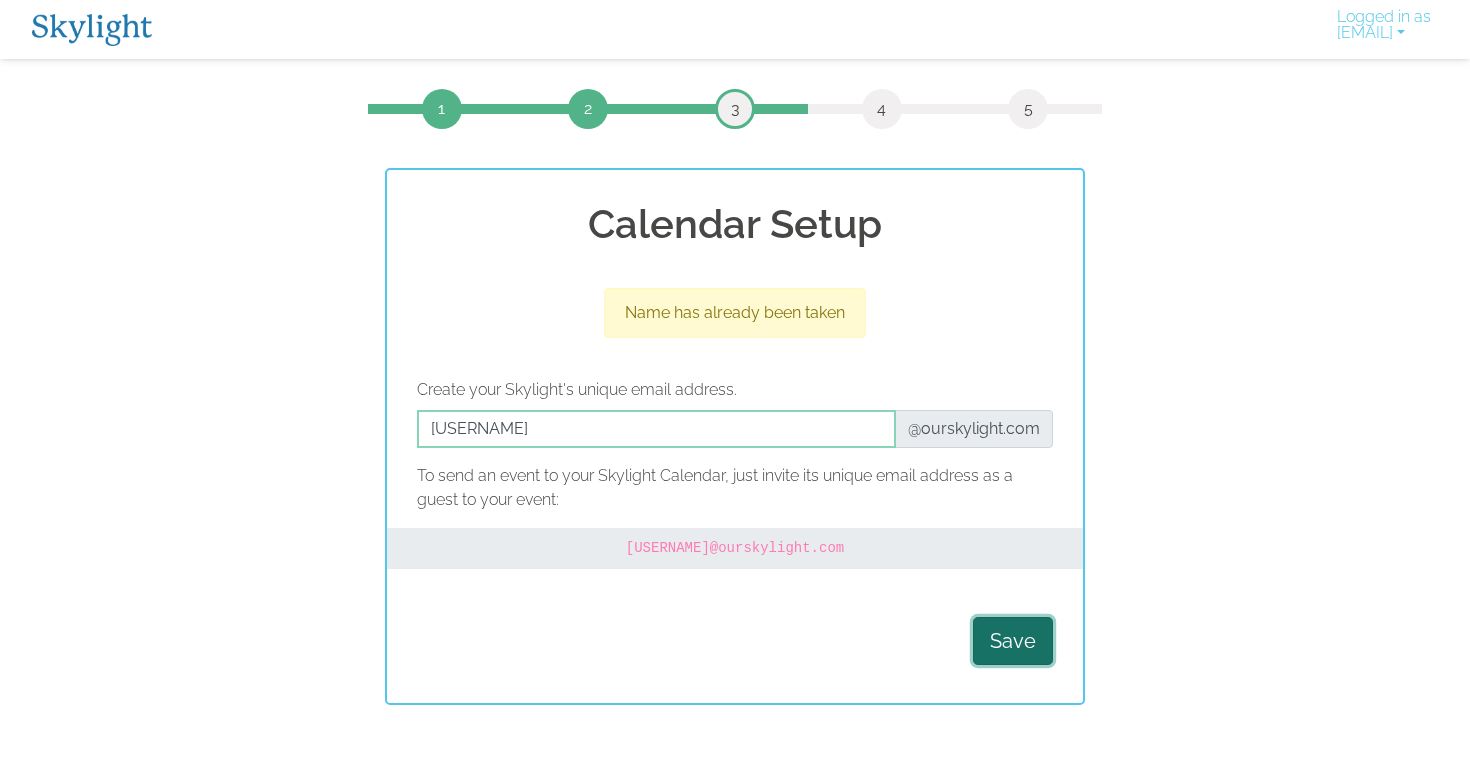 click on "Save" at bounding box center (1013, 641) 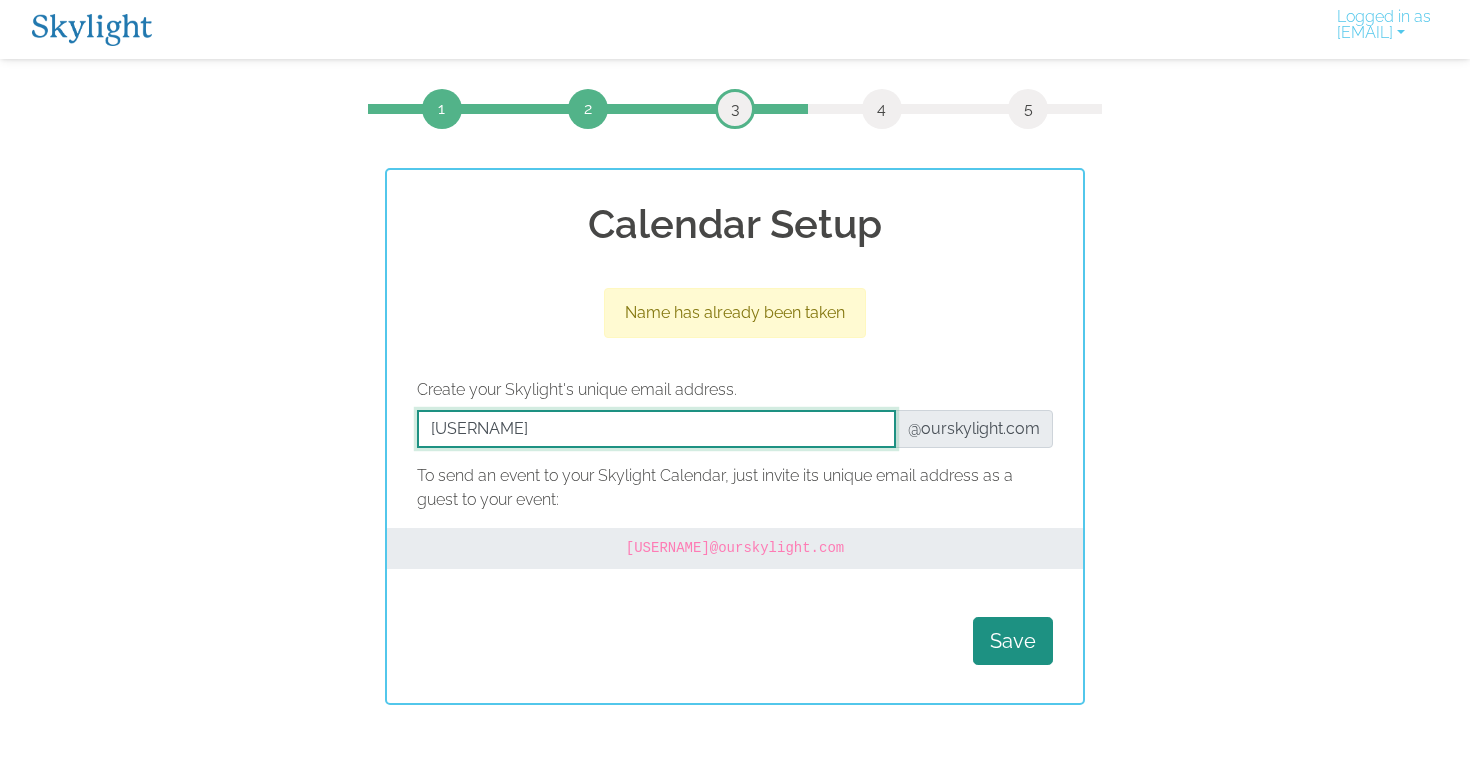 click at bounding box center (656, 429) 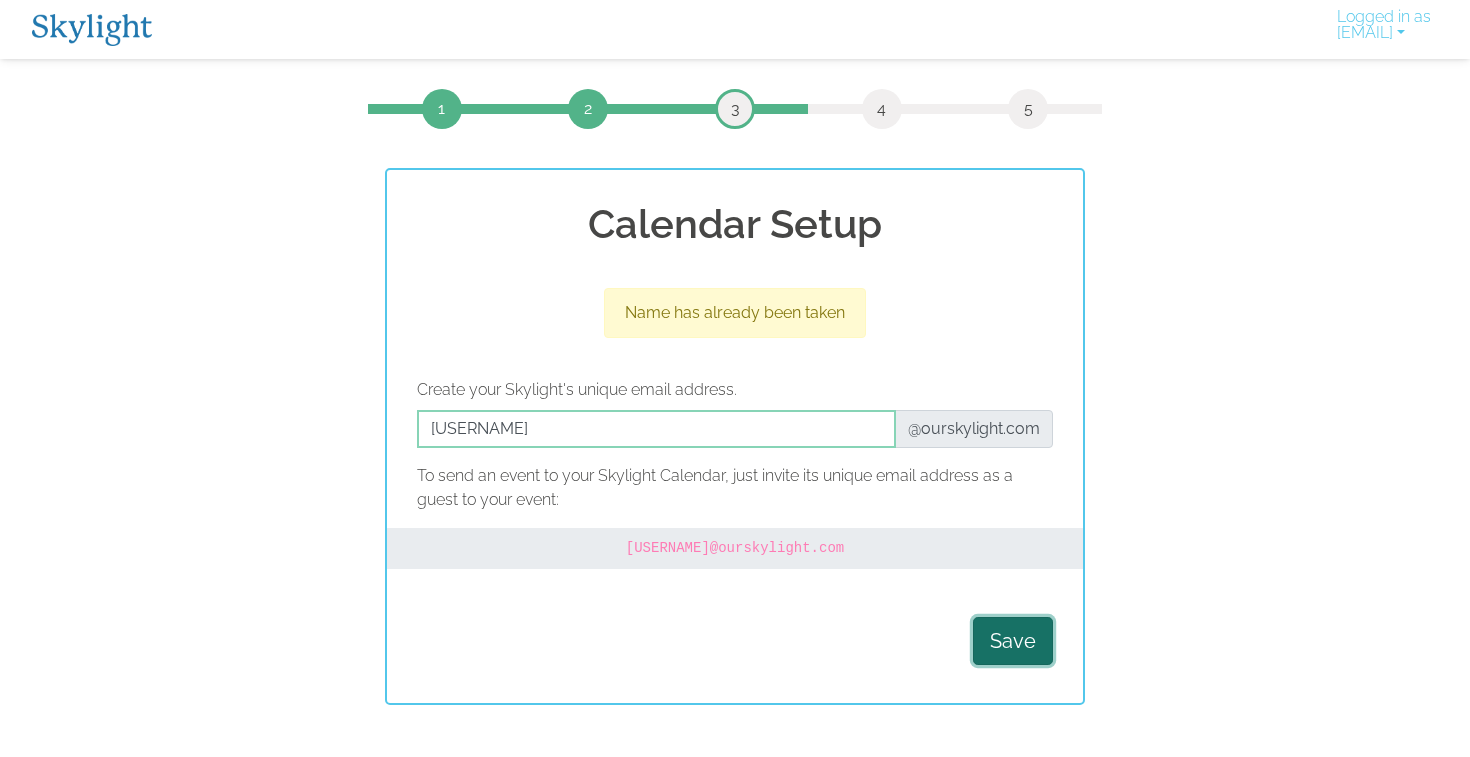 click on "Save" at bounding box center [1013, 641] 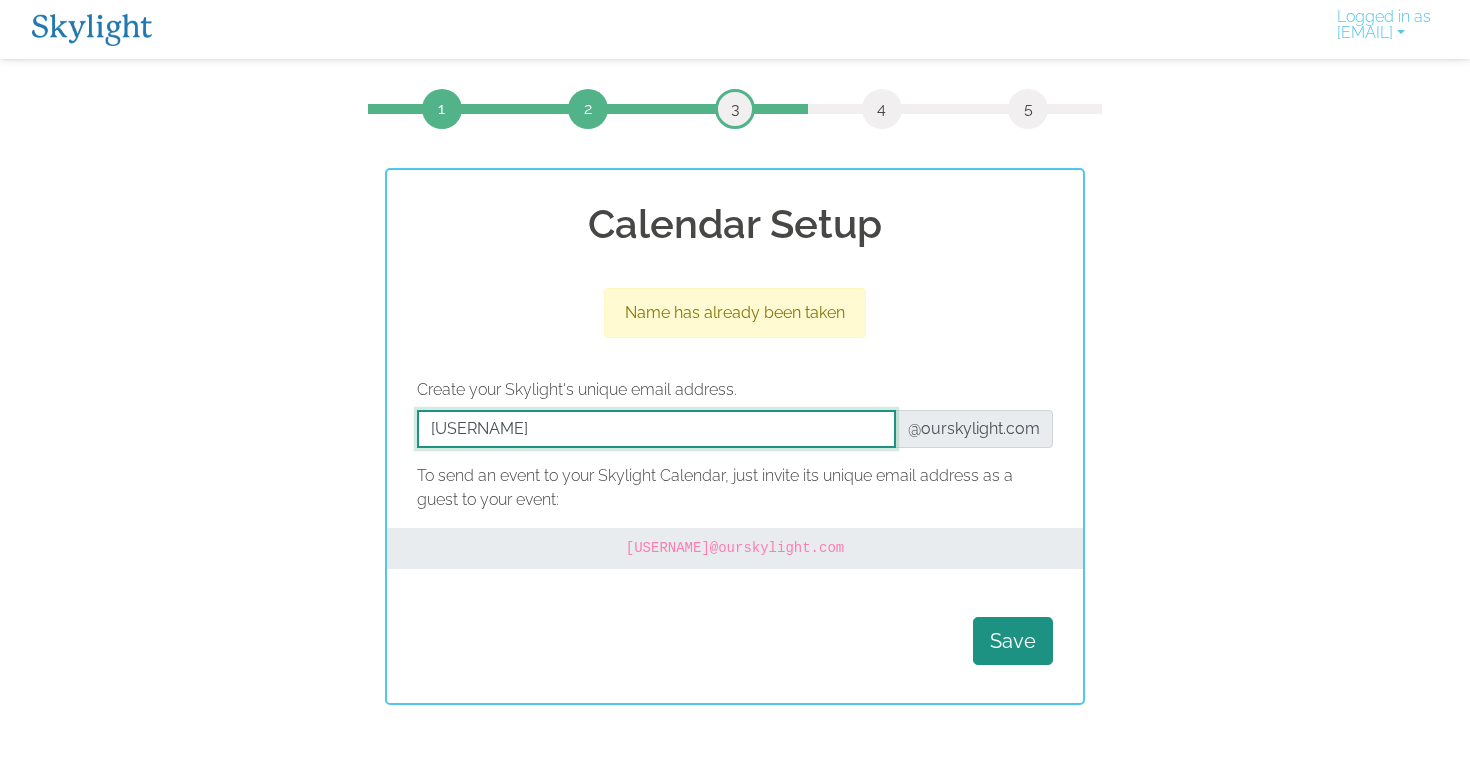 click at bounding box center (656, 429) 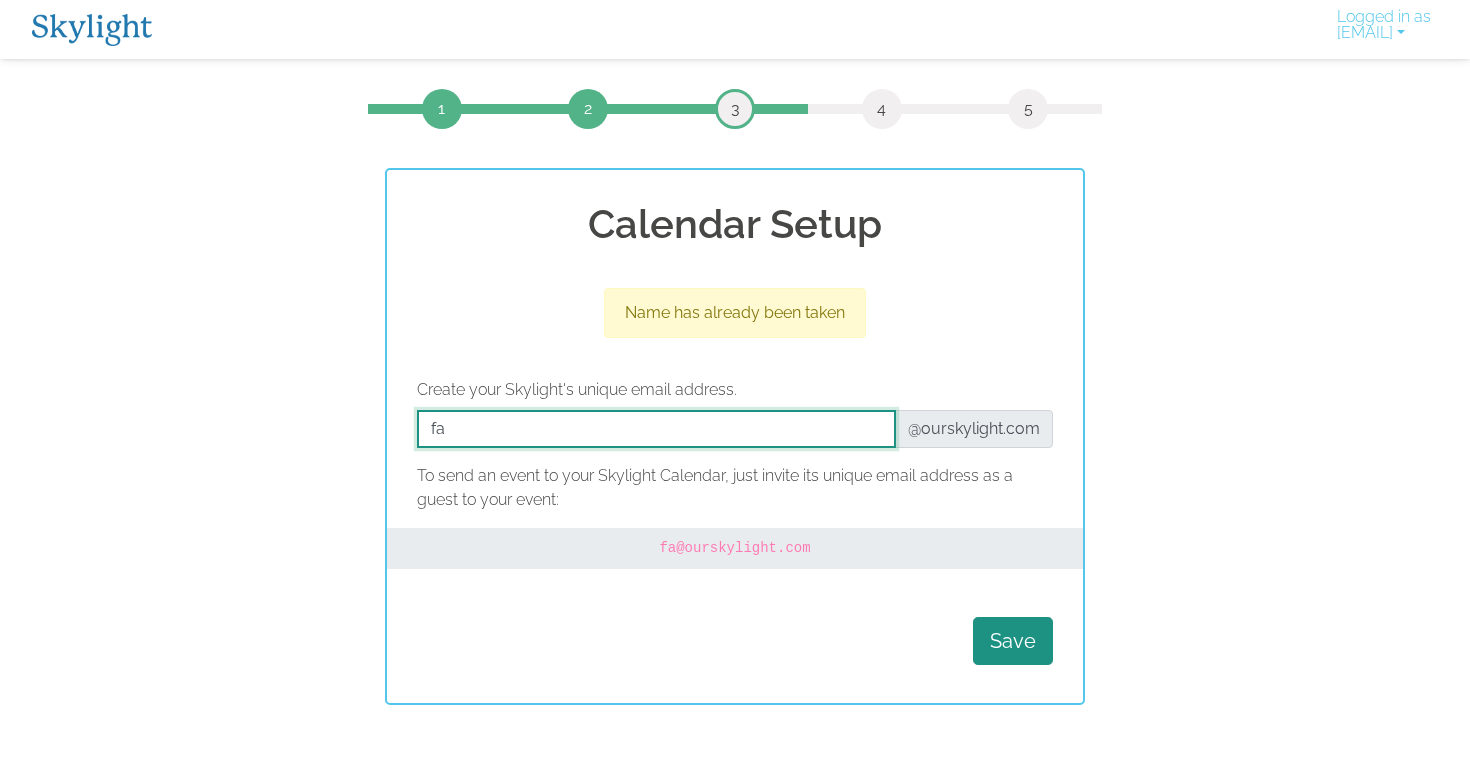 type on "f" 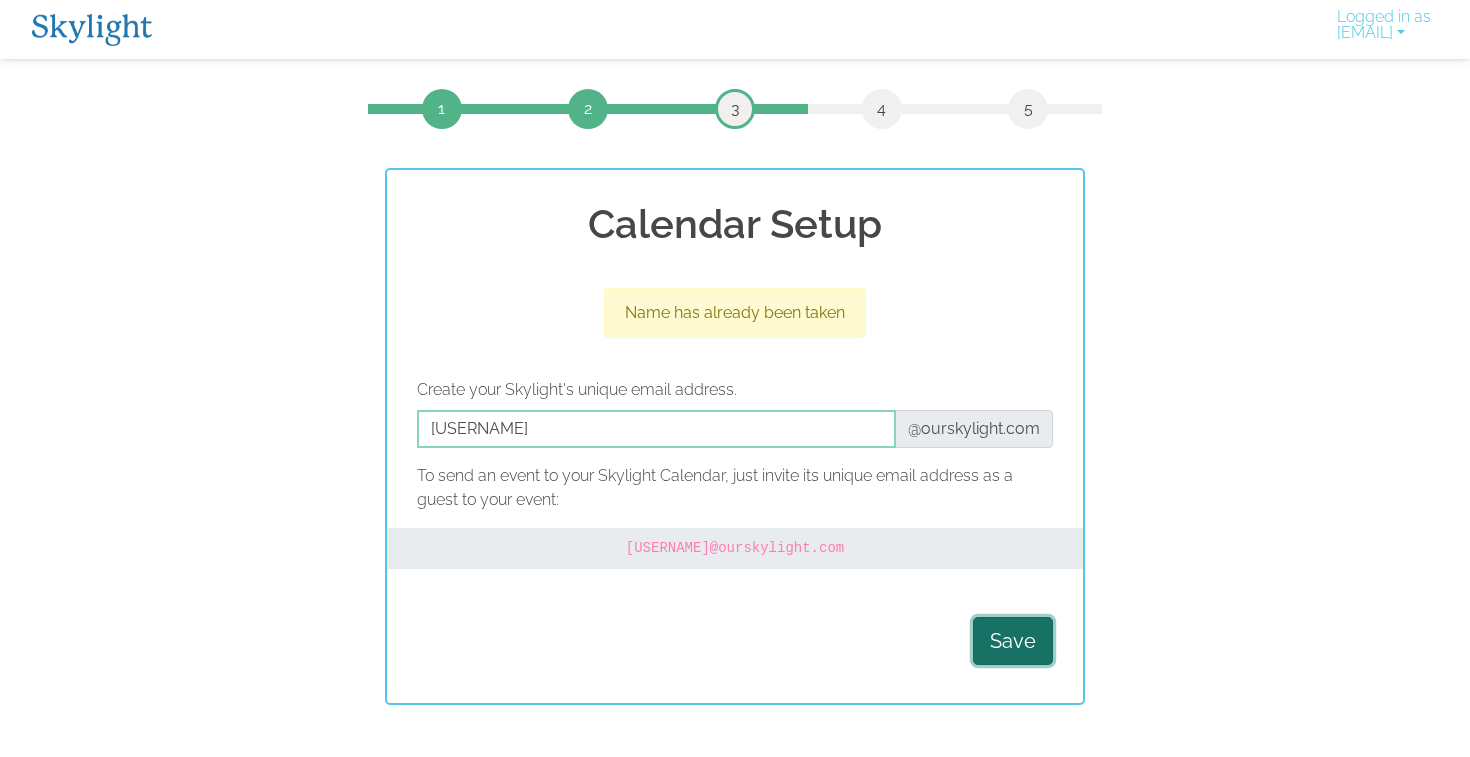 click on "Save" at bounding box center (1013, 641) 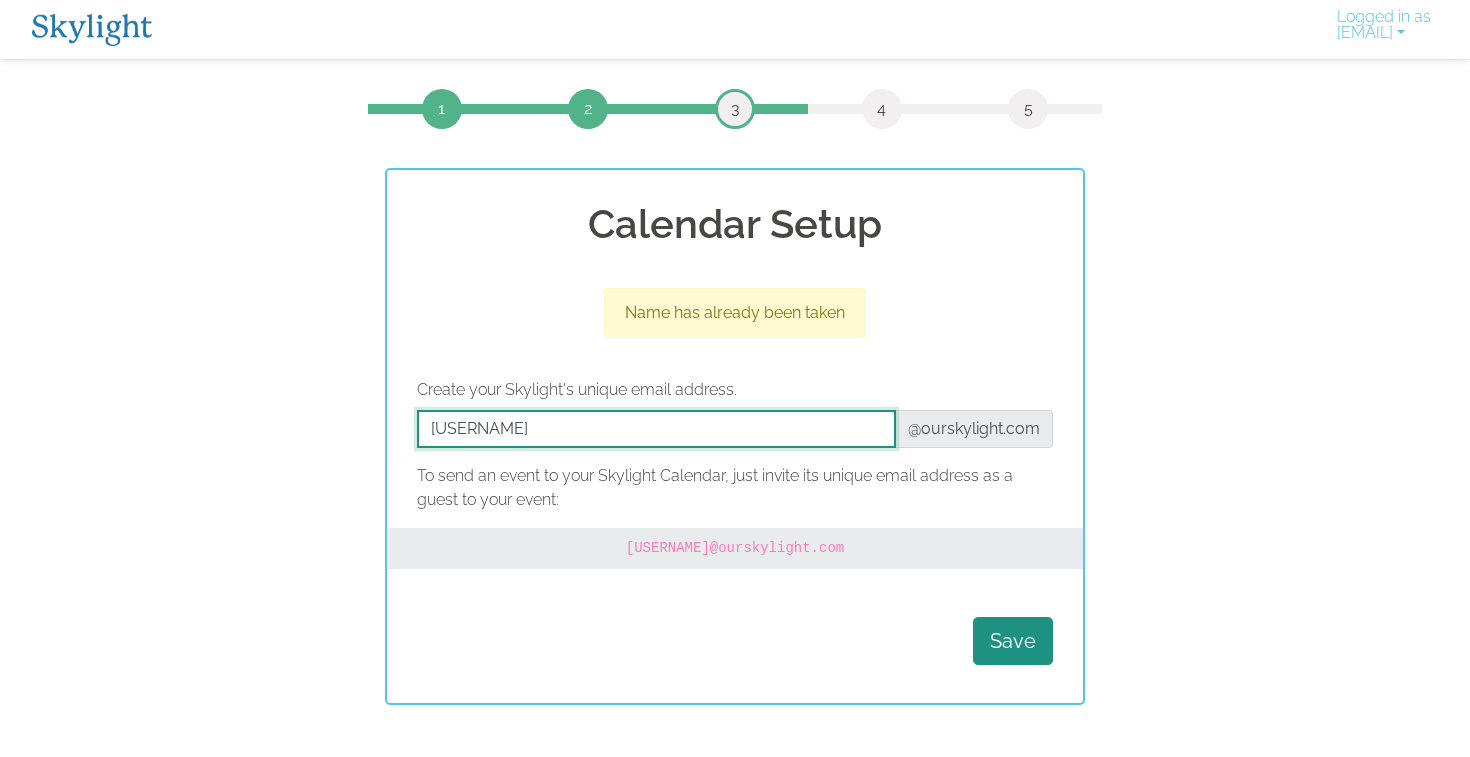 click at bounding box center (656, 429) 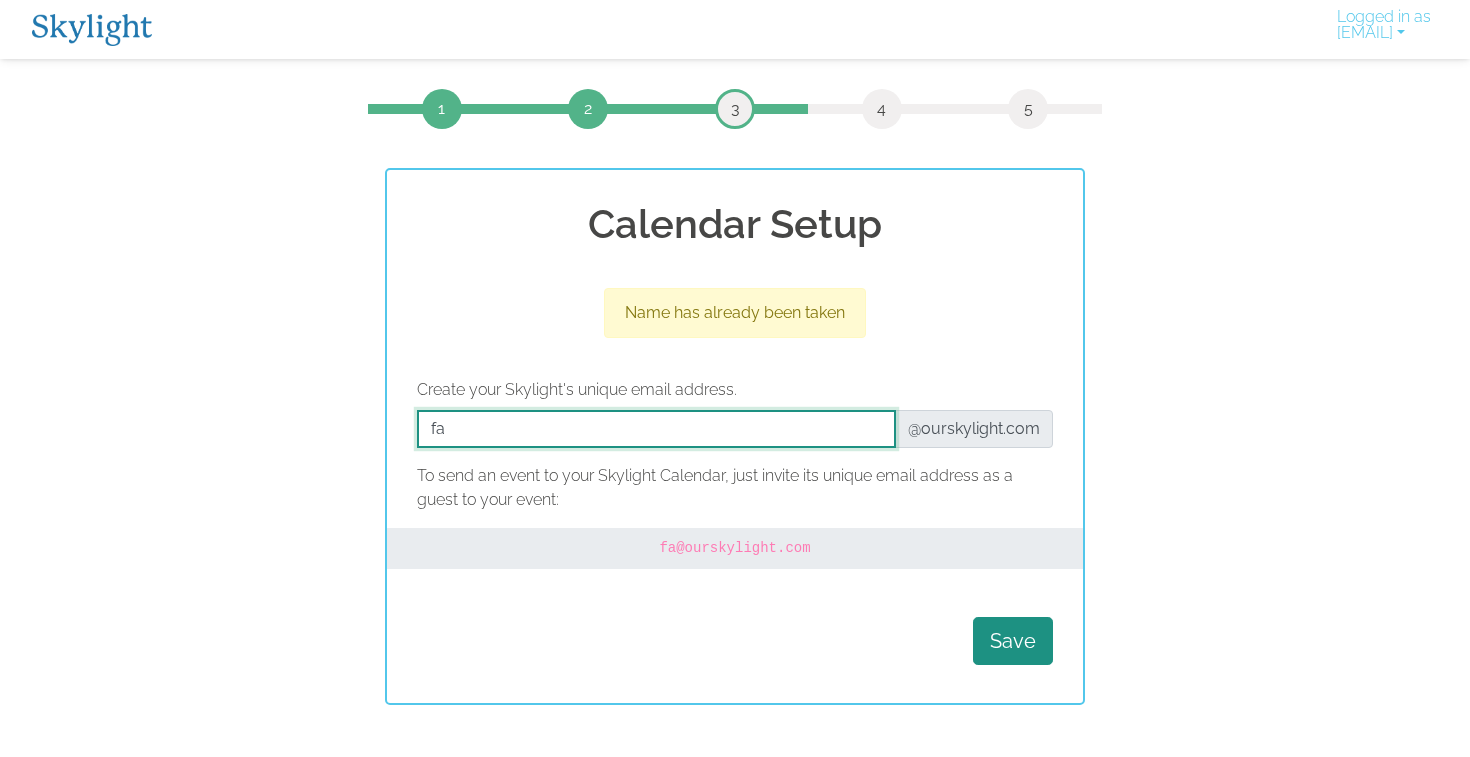 type on "f" 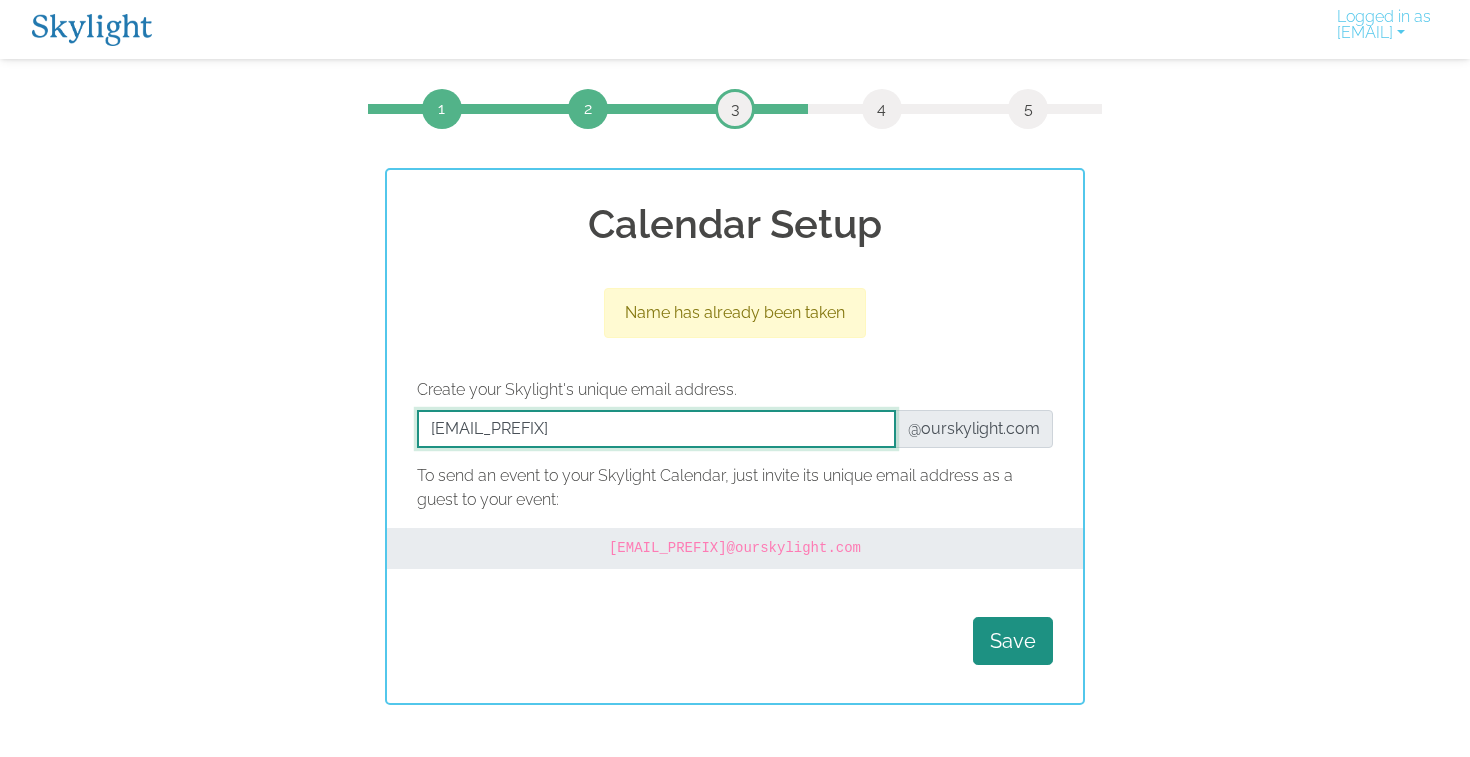type on "[EMAIL_PREFIX]" 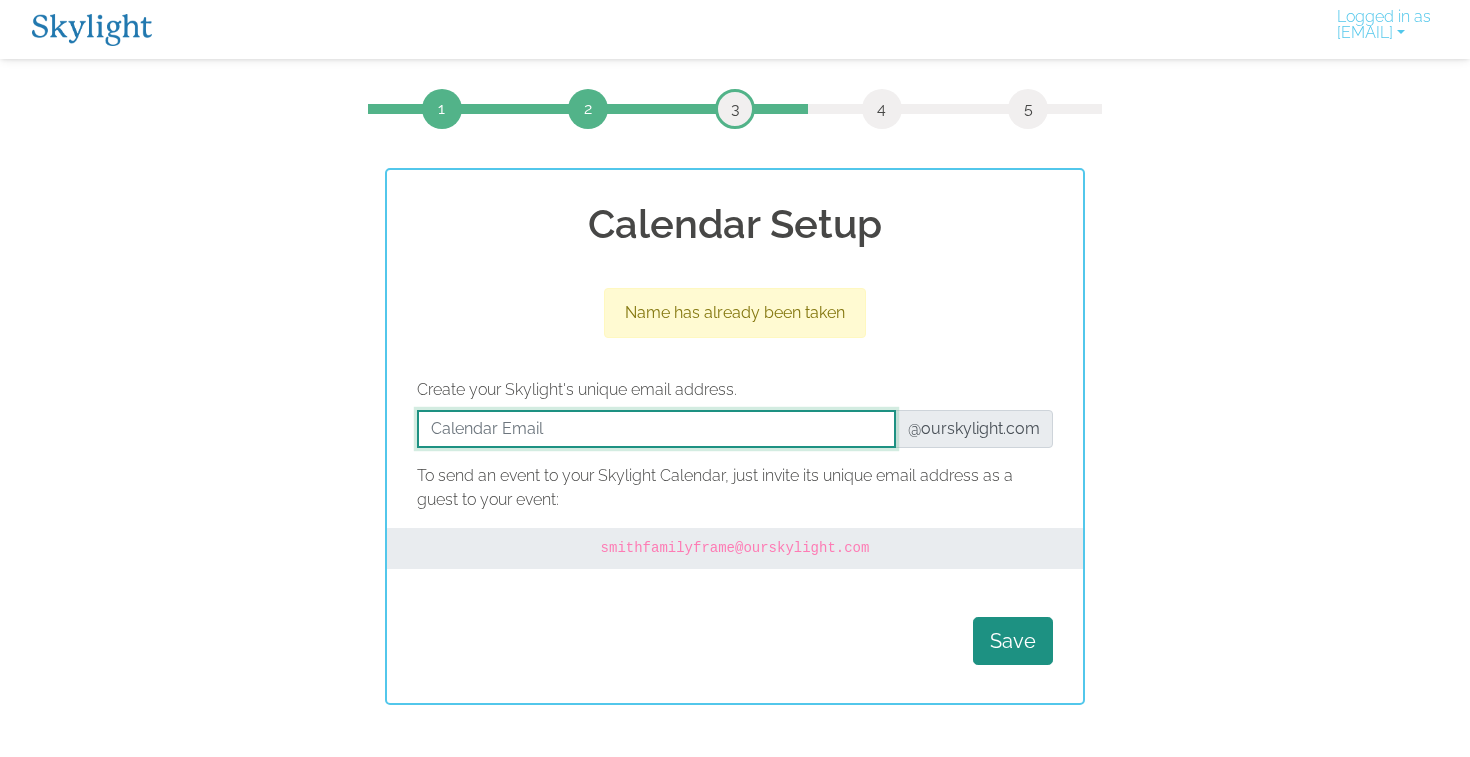 type on "w" 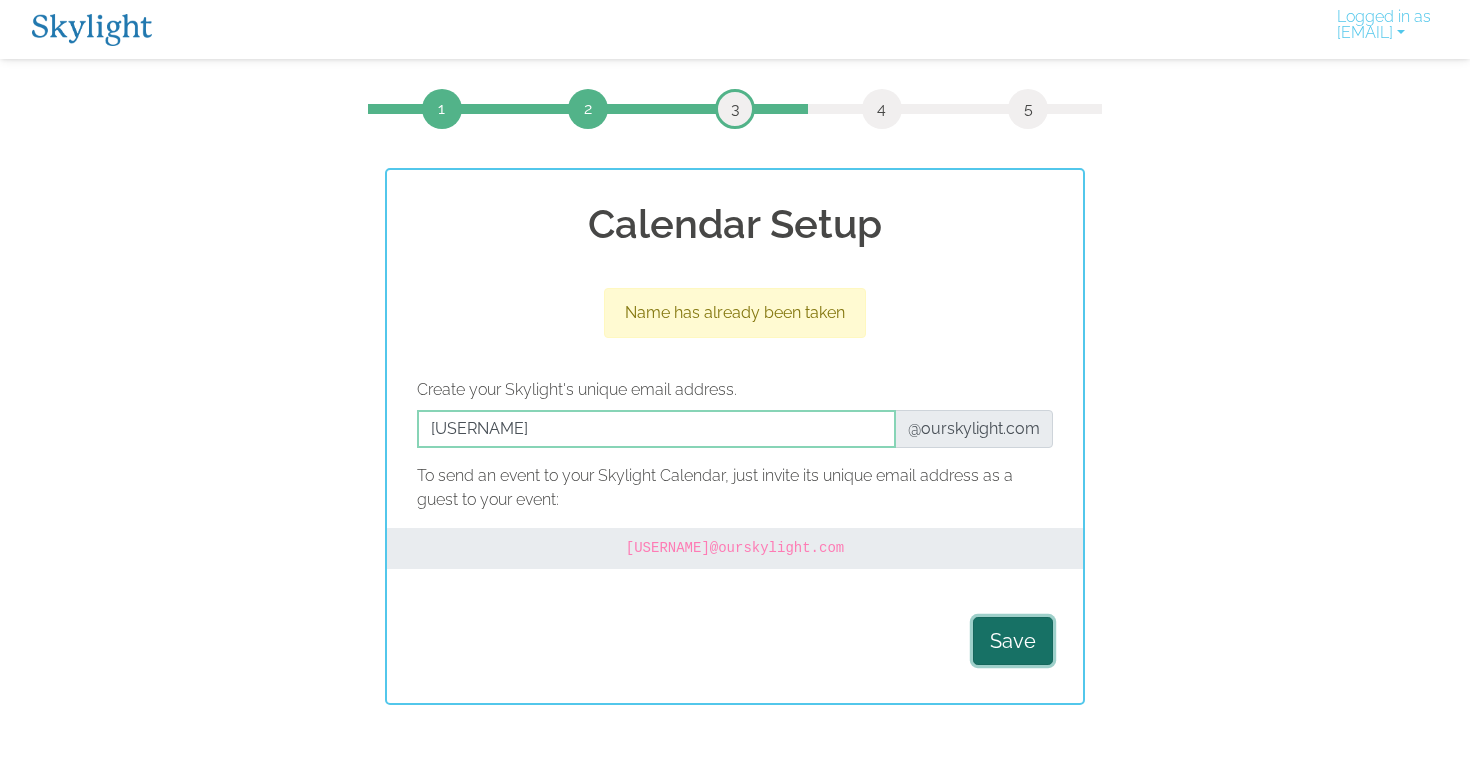 click on "Save" at bounding box center [1013, 641] 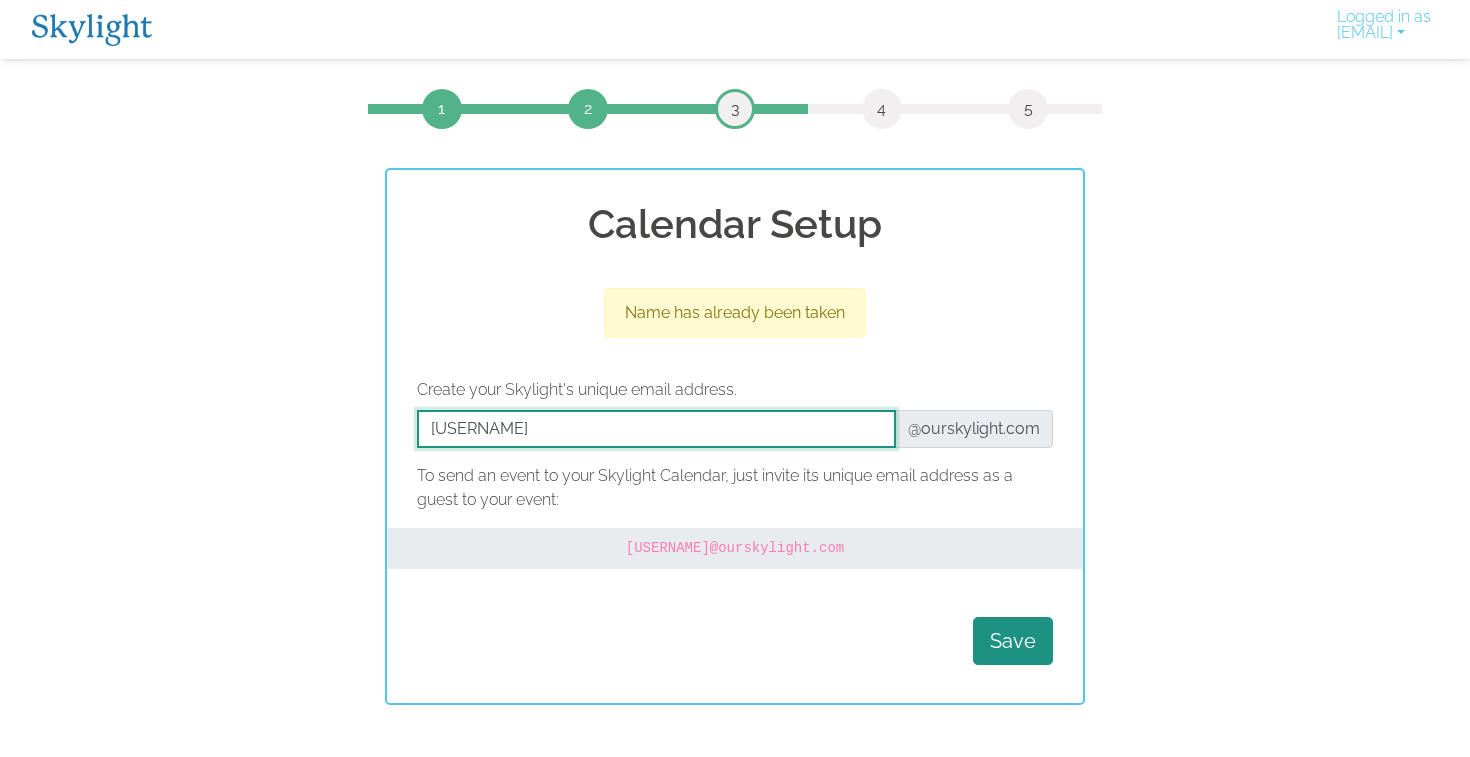 click at bounding box center (656, 429) 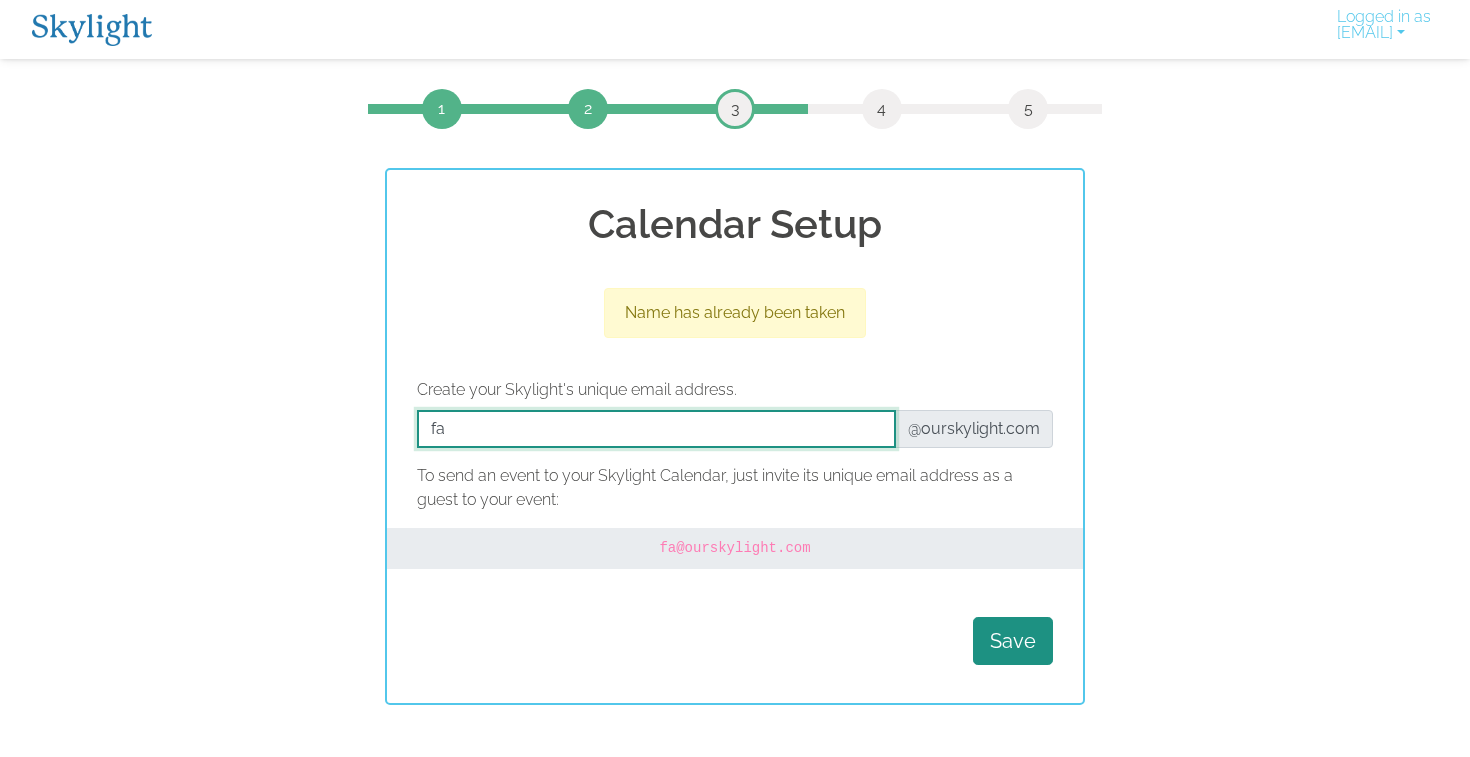 type on "f" 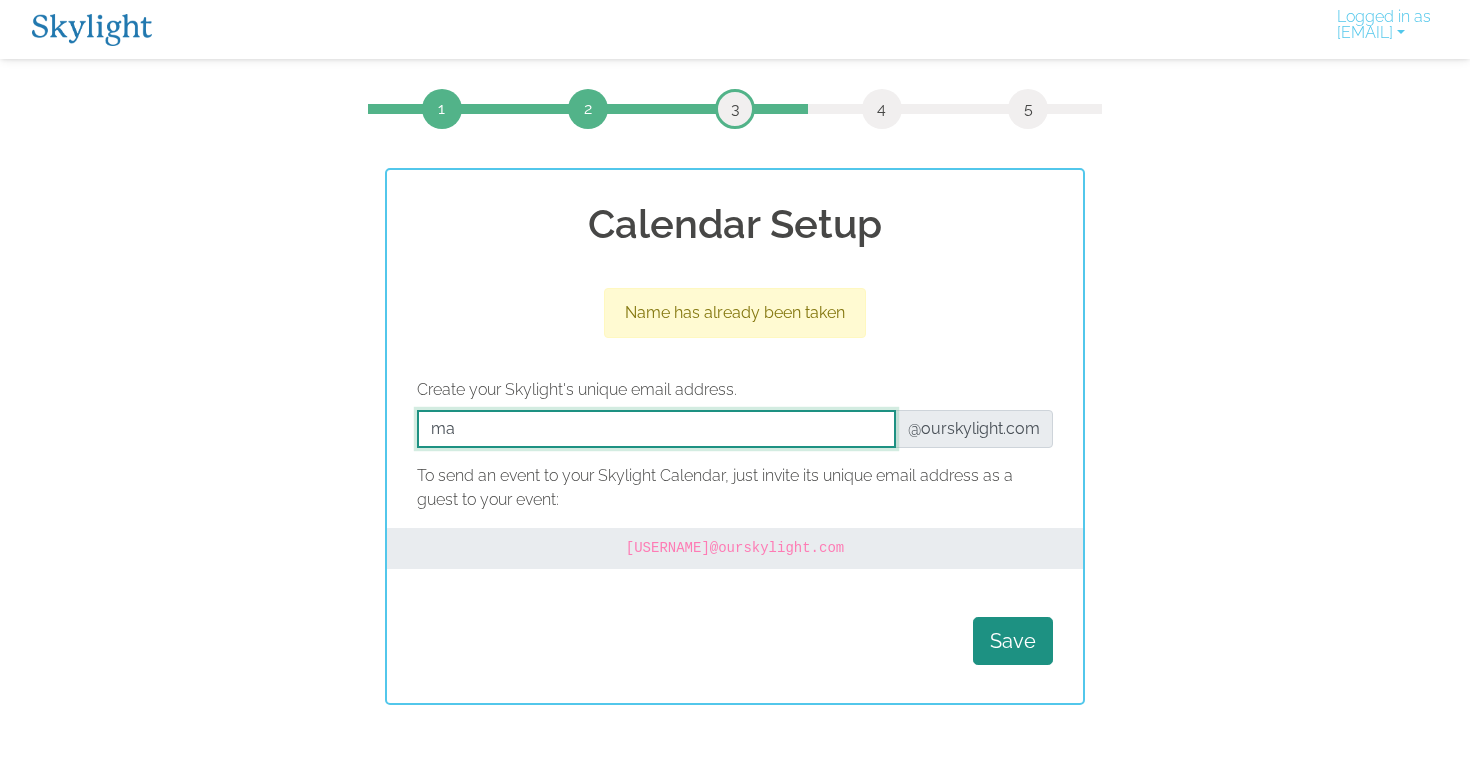 type on "m" 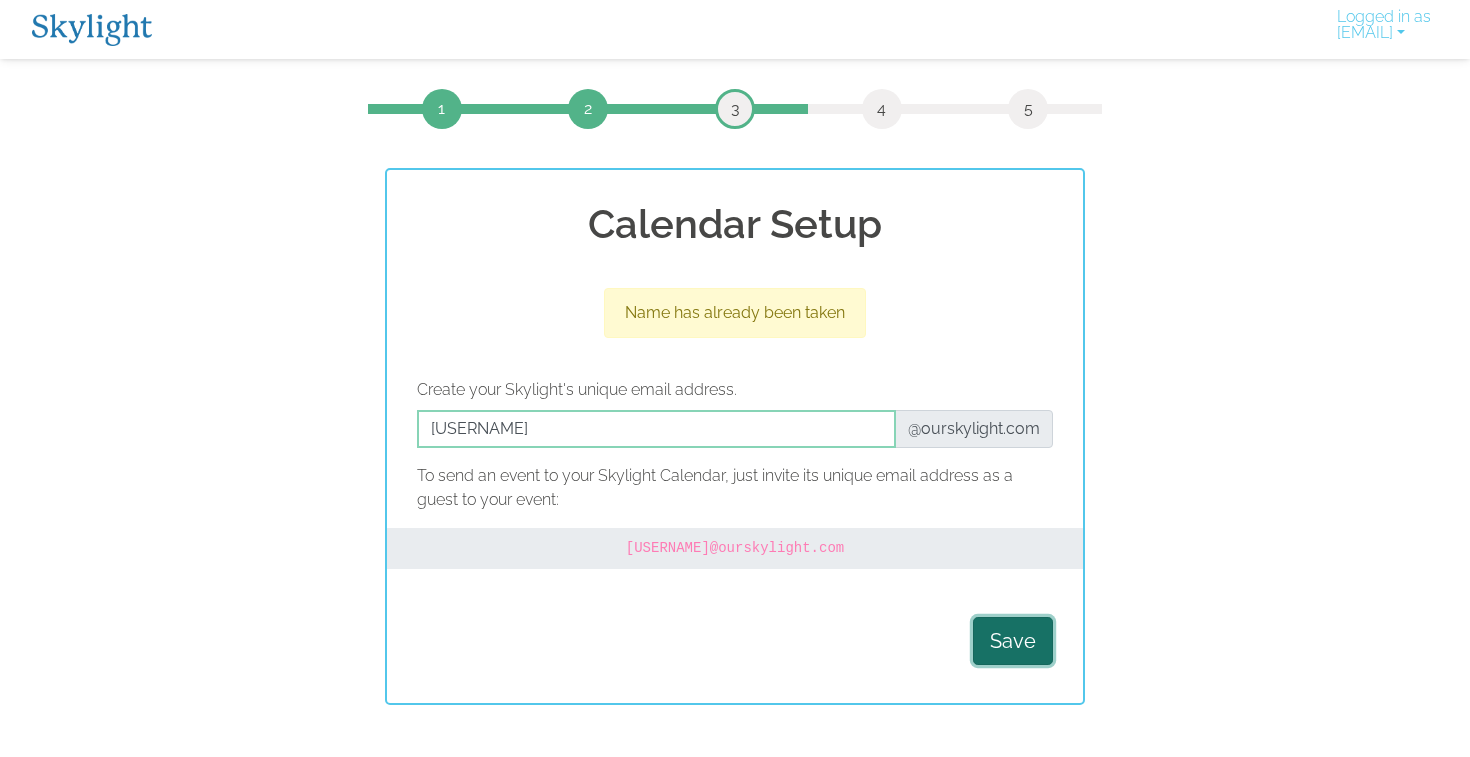 click on "Save" at bounding box center [1013, 641] 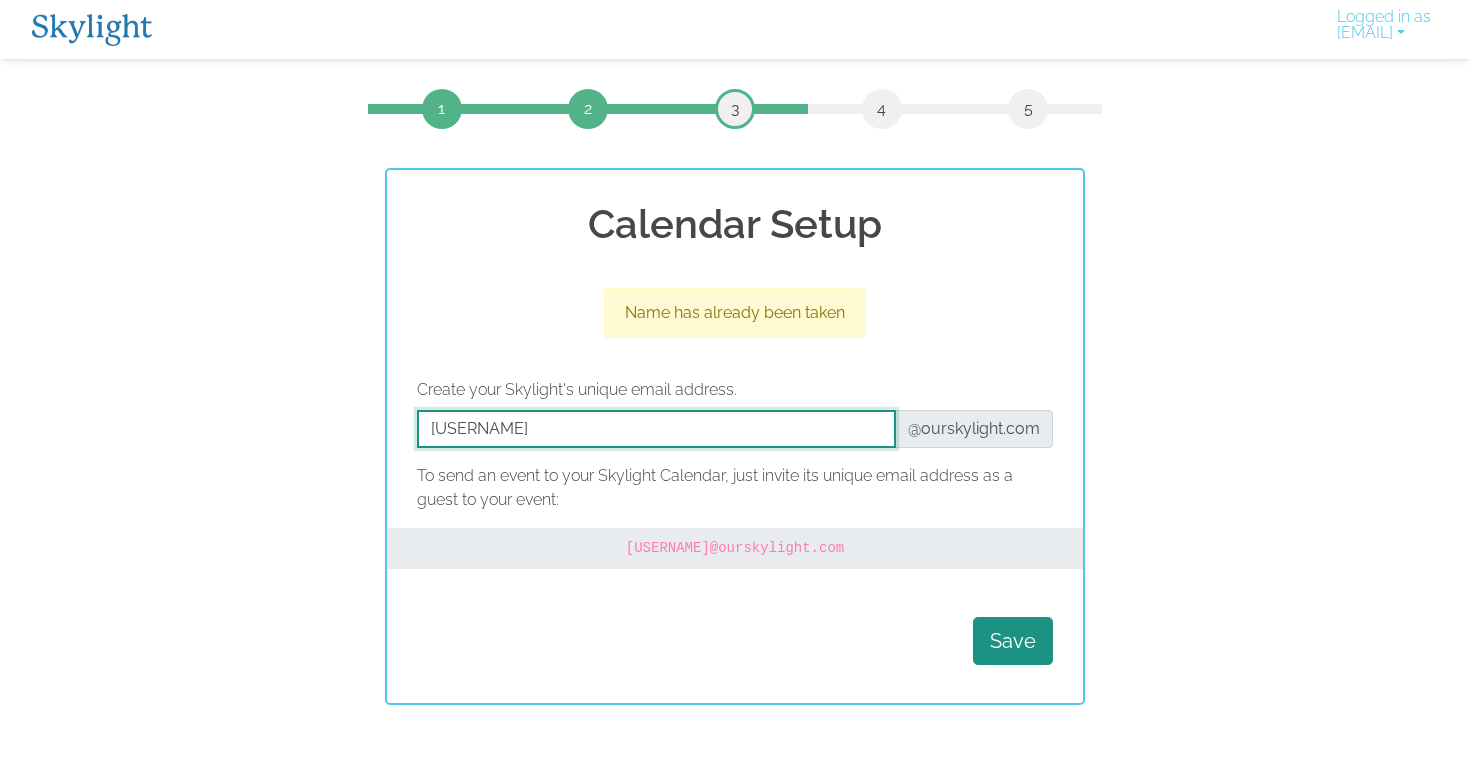 click at bounding box center (656, 429) 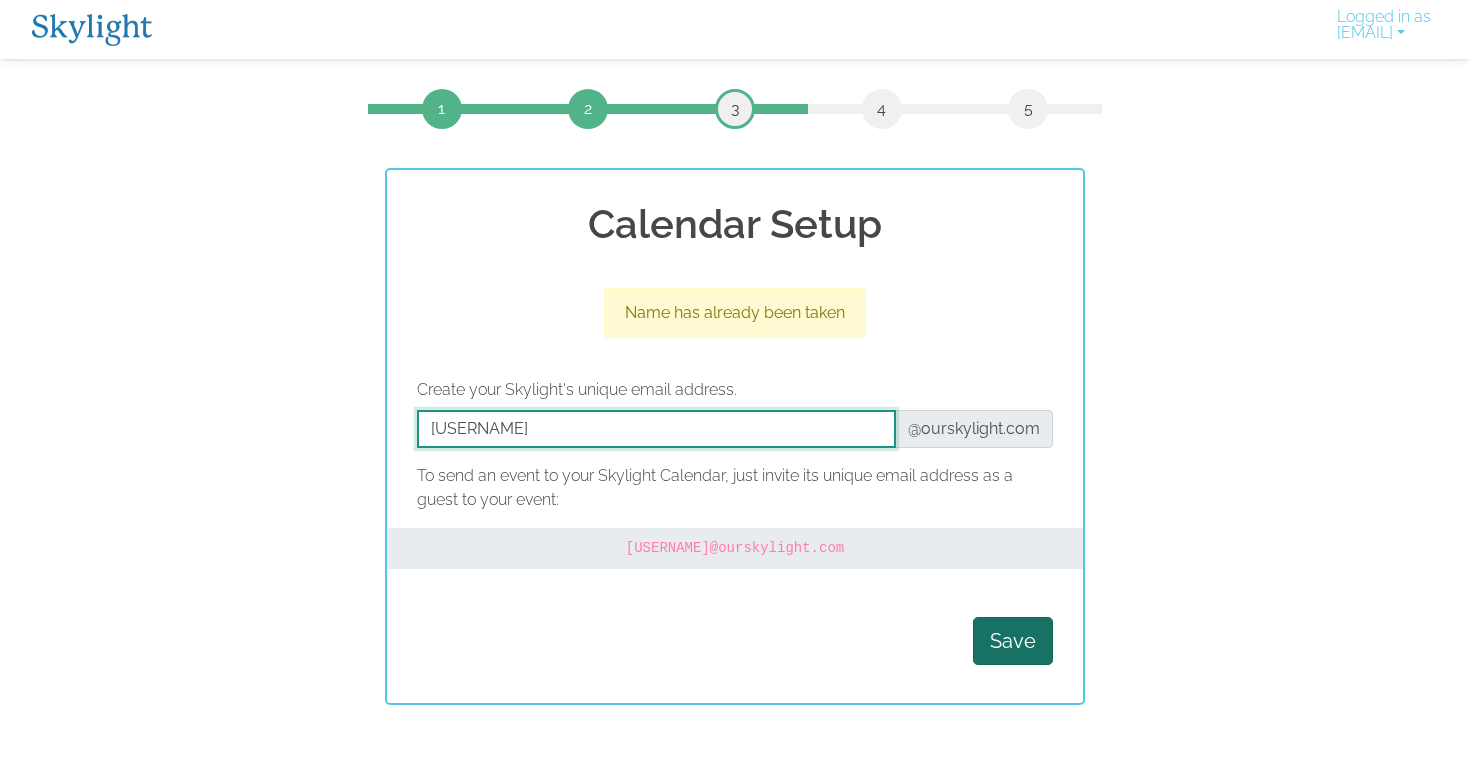 type on "[USERNAME]" 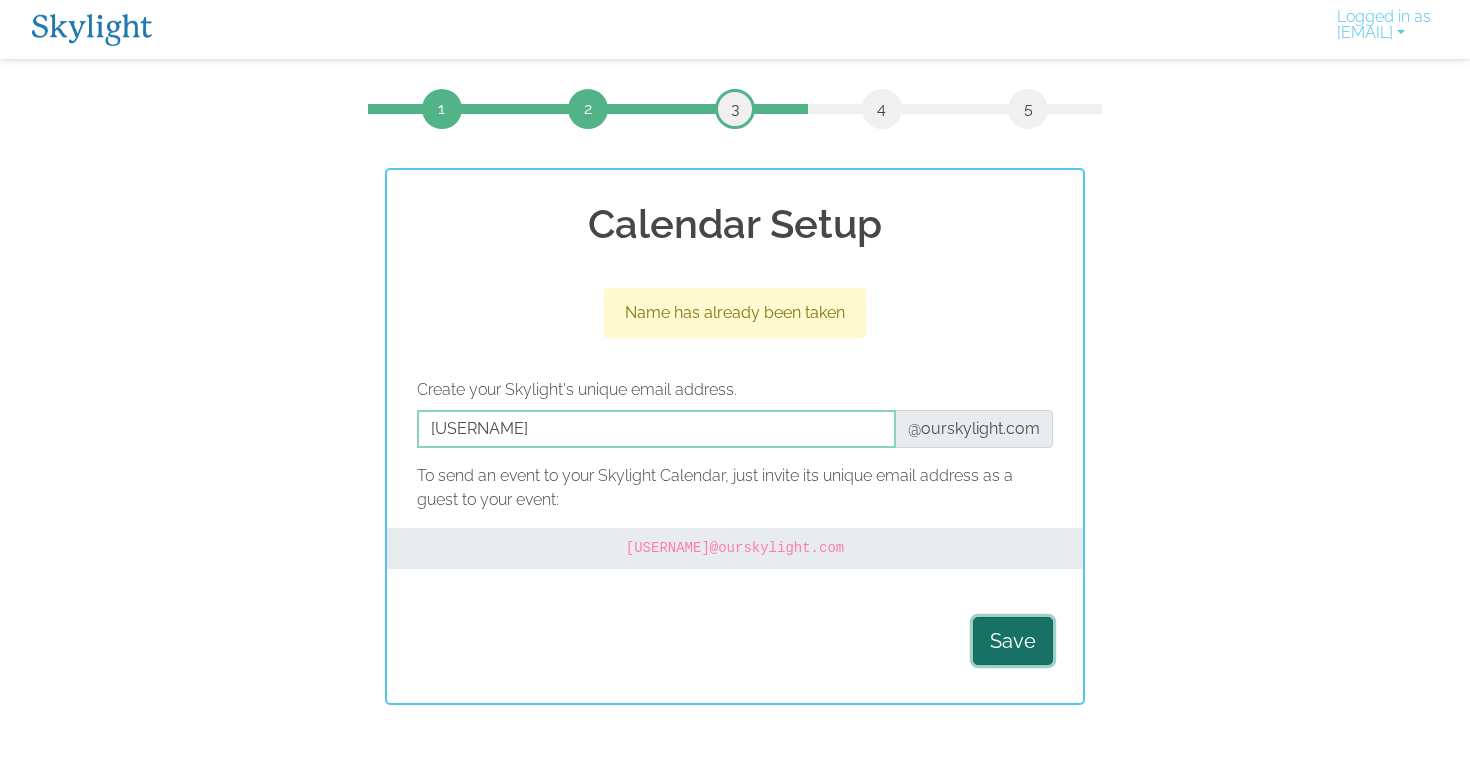 click on "Save" at bounding box center (1013, 641) 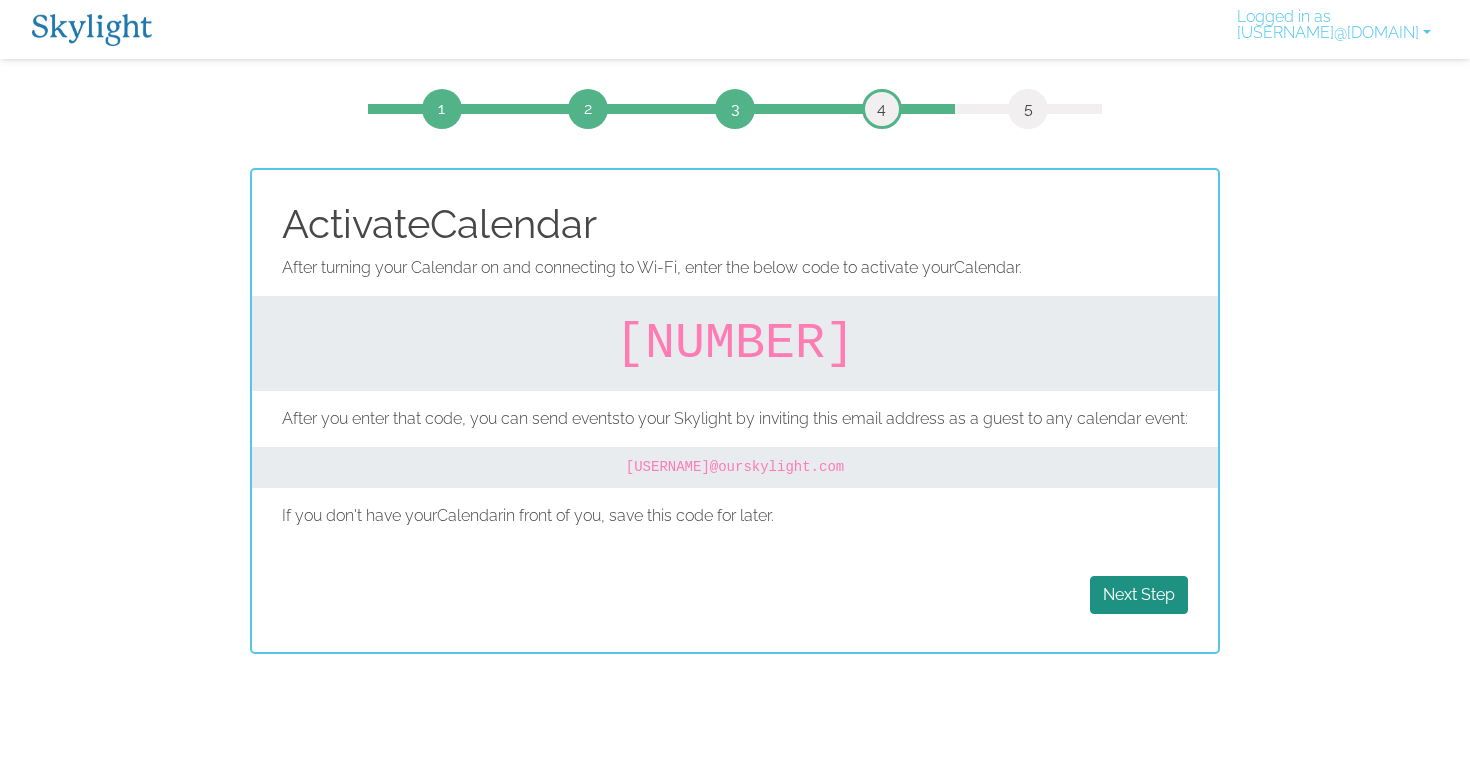 scroll, scrollTop: 0, scrollLeft: 0, axis: both 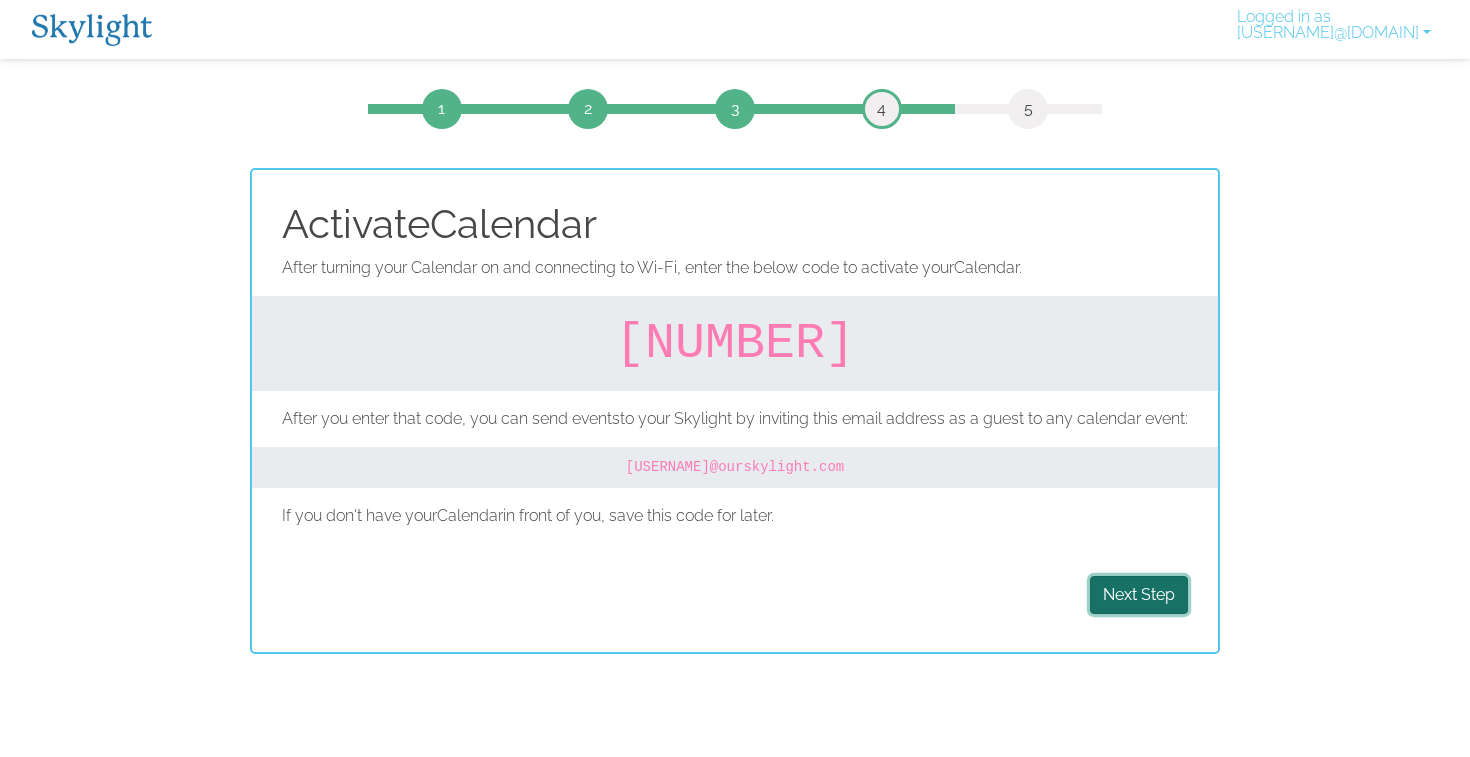 click on "Next Step" at bounding box center (1139, 595) 